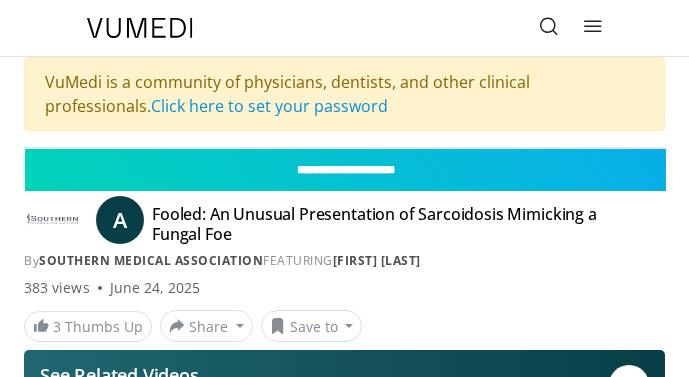 scroll, scrollTop: 0, scrollLeft: 0, axis: both 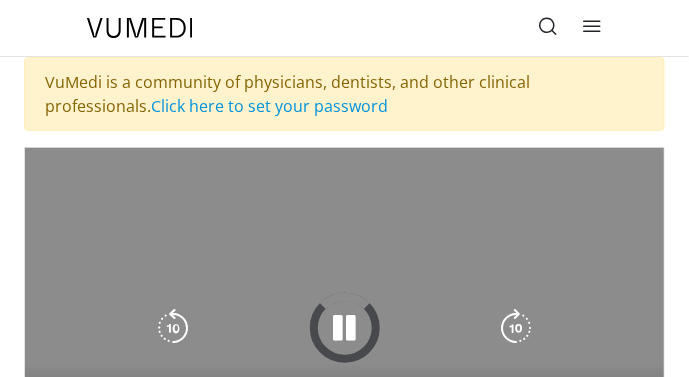 click at bounding box center [344, 328] 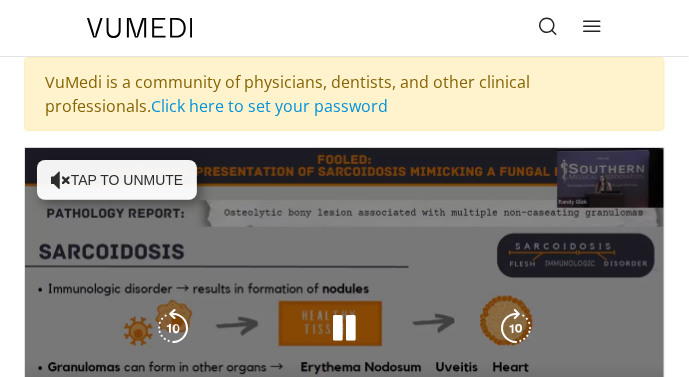 click on "Tap to unmute" at bounding box center [117, 180] 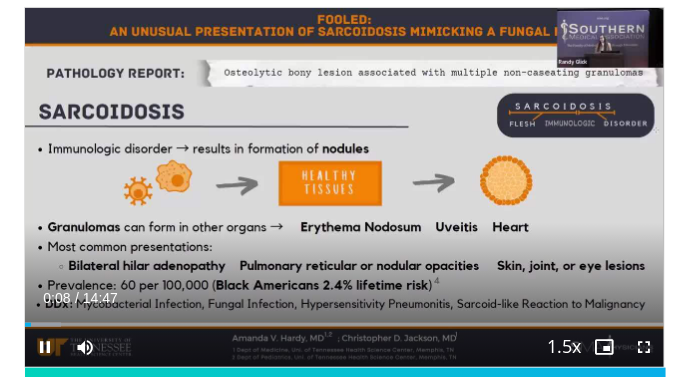 scroll, scrollTop: 160, scrollLeft: 0, axis: vertical 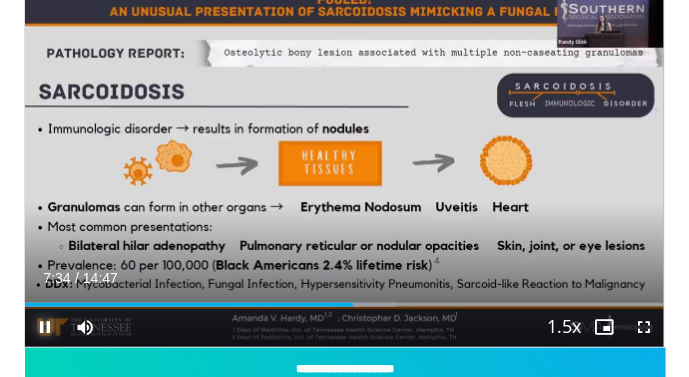 click at bounding box center [45, 327] 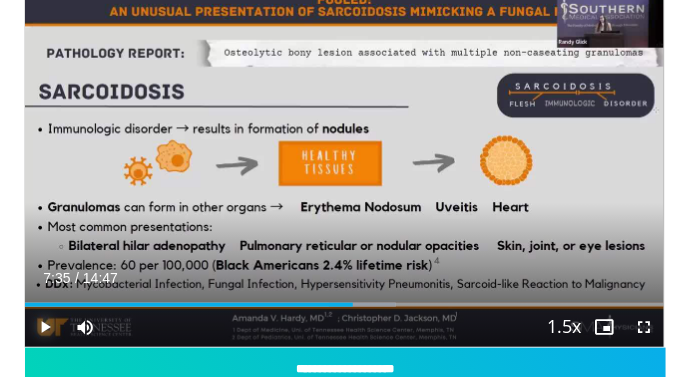 click at bounding box center (45, 327) 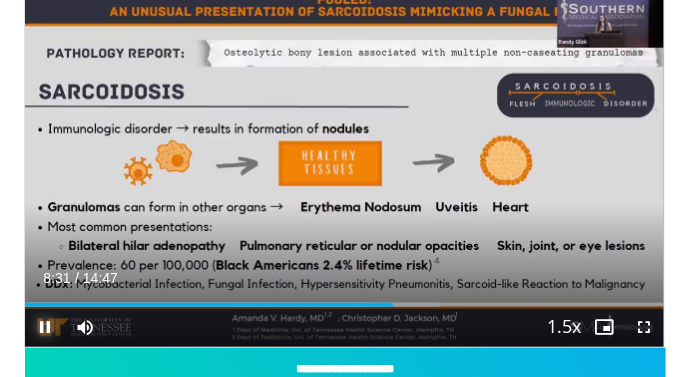 click at bounding box center [45, 327] 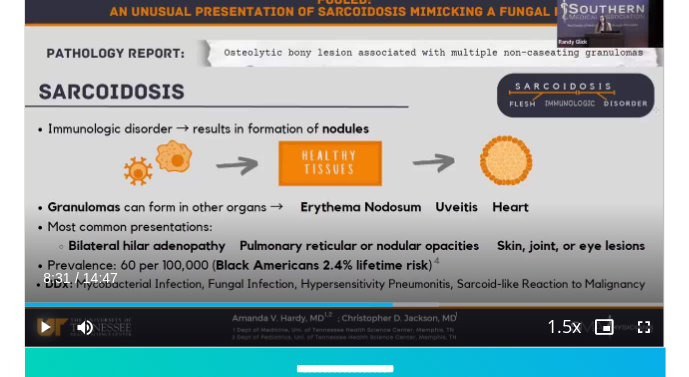 click at bounding box center [45, 327] 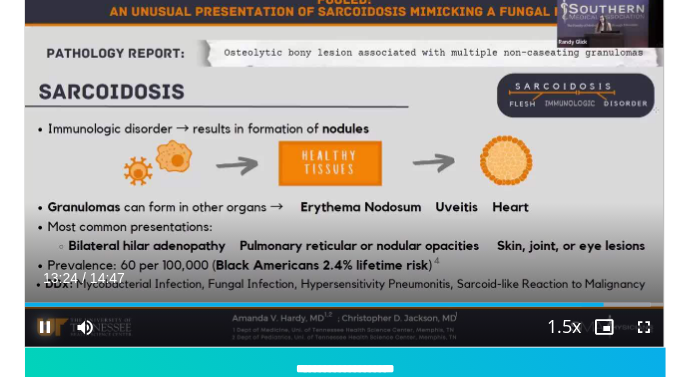 click at bounding box center [45, 327] 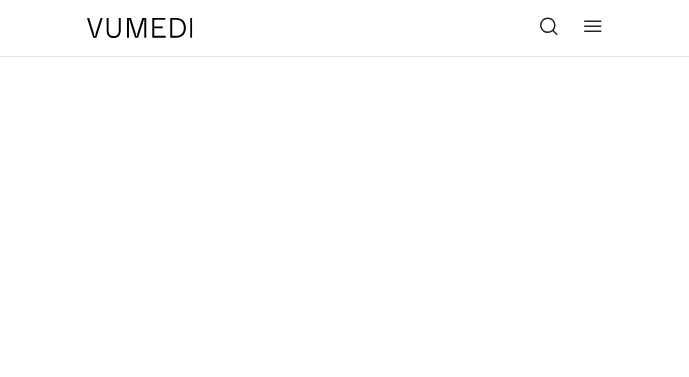 scroll, scrollTop: 0, scrollLeft: 0, axis: both 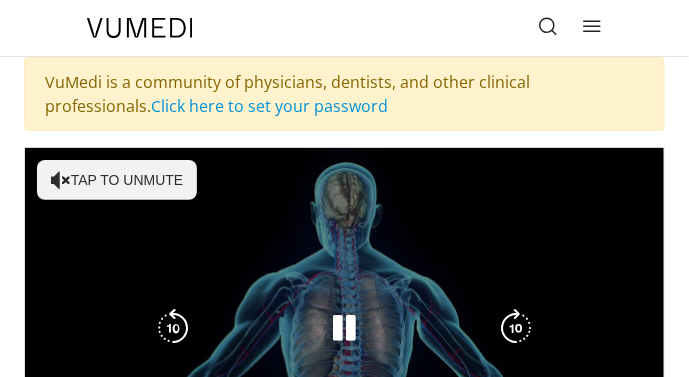 click on "Tap to unmute" at bounding box center [117, 180] 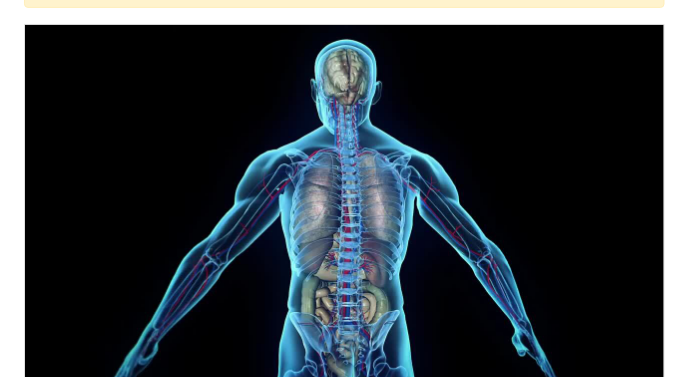 scroll, scrollTop: 140, scrollLeft: 0, axis: vertical 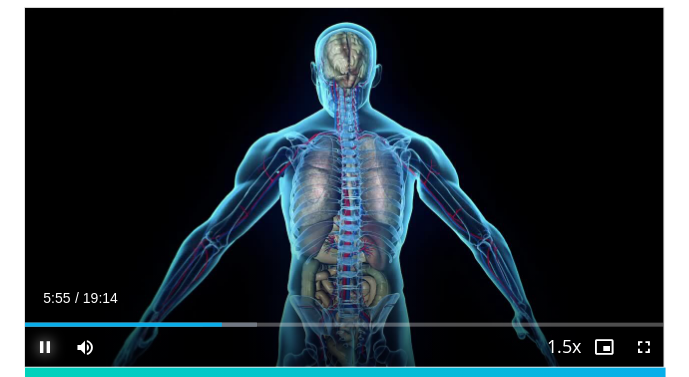 click at bounding box center (45, 347) 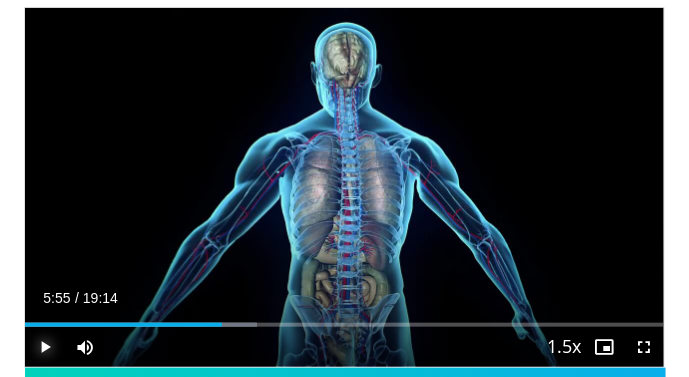 click at bounding box center [45, 347] 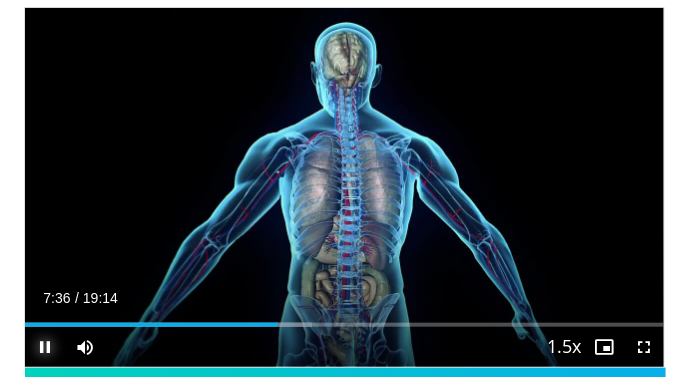 click at bounding box center (45, 347) 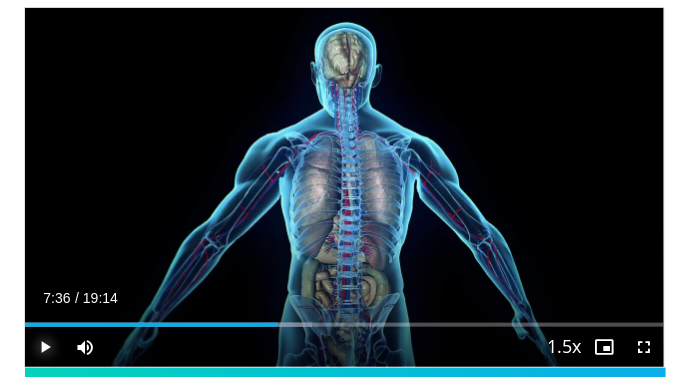 click at bounding box center (45, 347) 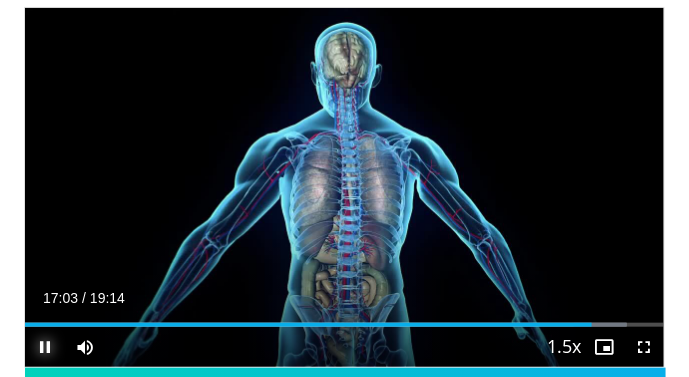 click at bounding box center (45, 347) 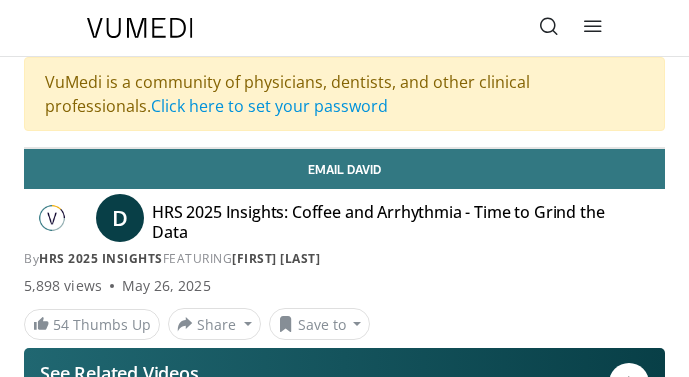 scroll, scrollTop: 0, scrollLeft: 0, axis: both 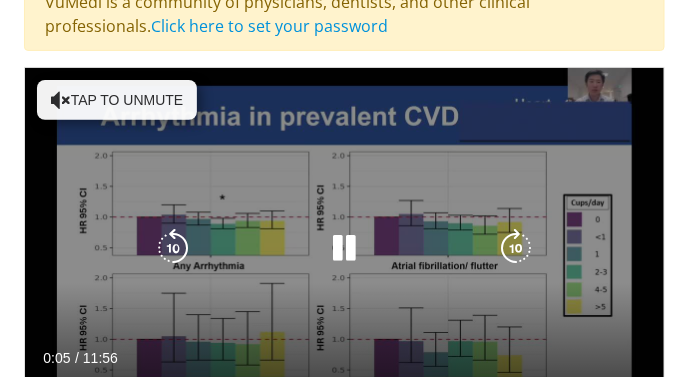 click on "Tap to unmute" at bounding box center (117, 100) 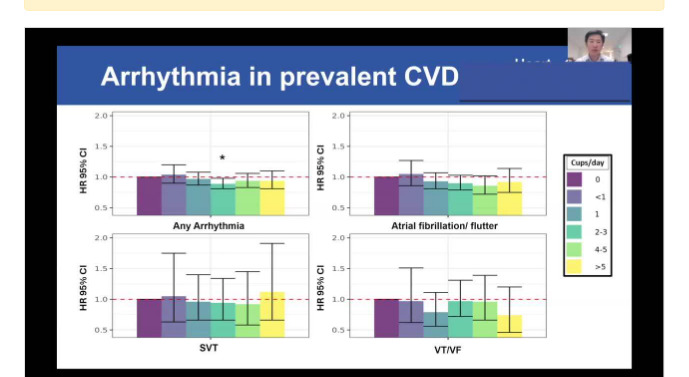 scroll, scrollTop: 140, scrollLeft: 0, axis: vertical 